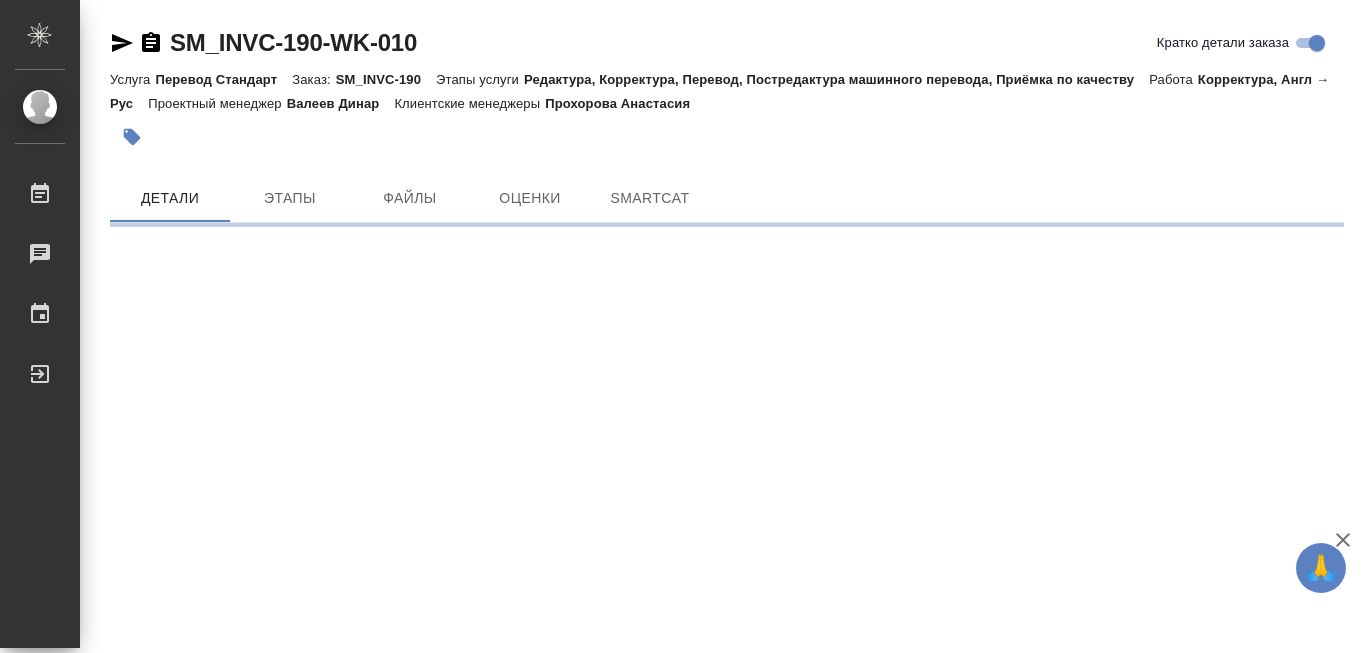 scroll, scrollTop: 0, scrollLeft: 0, axis: both 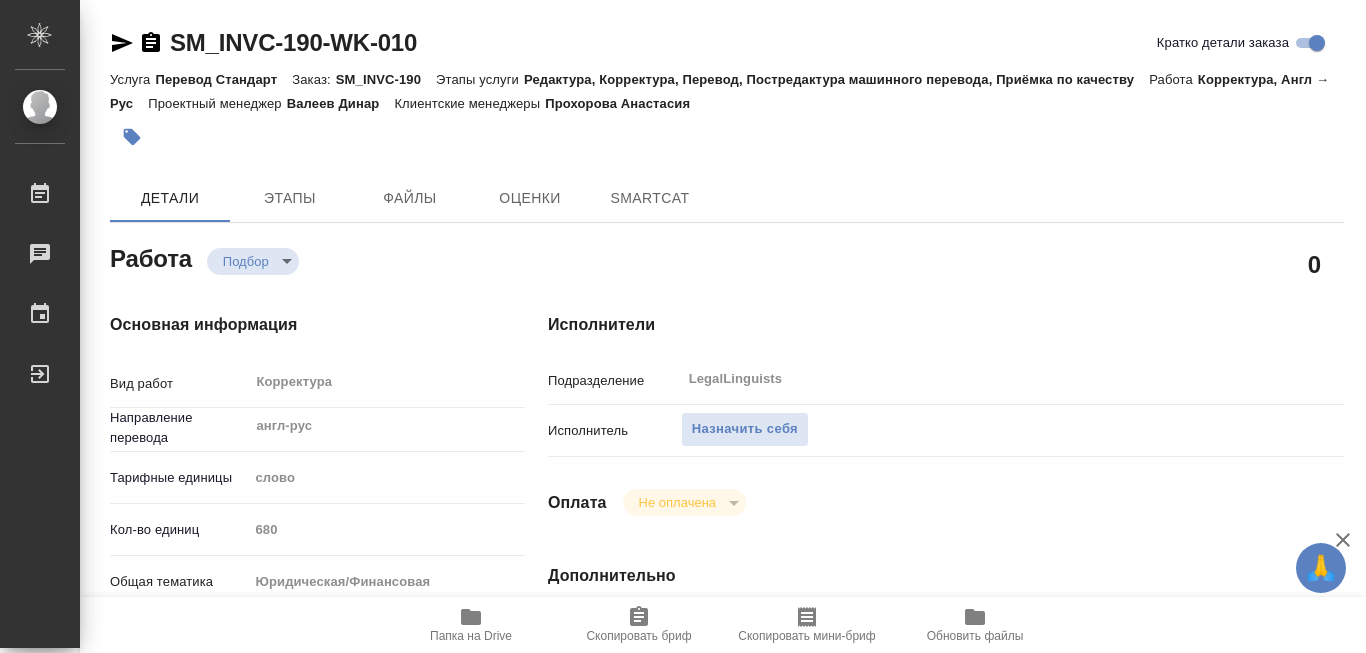 type on "x" 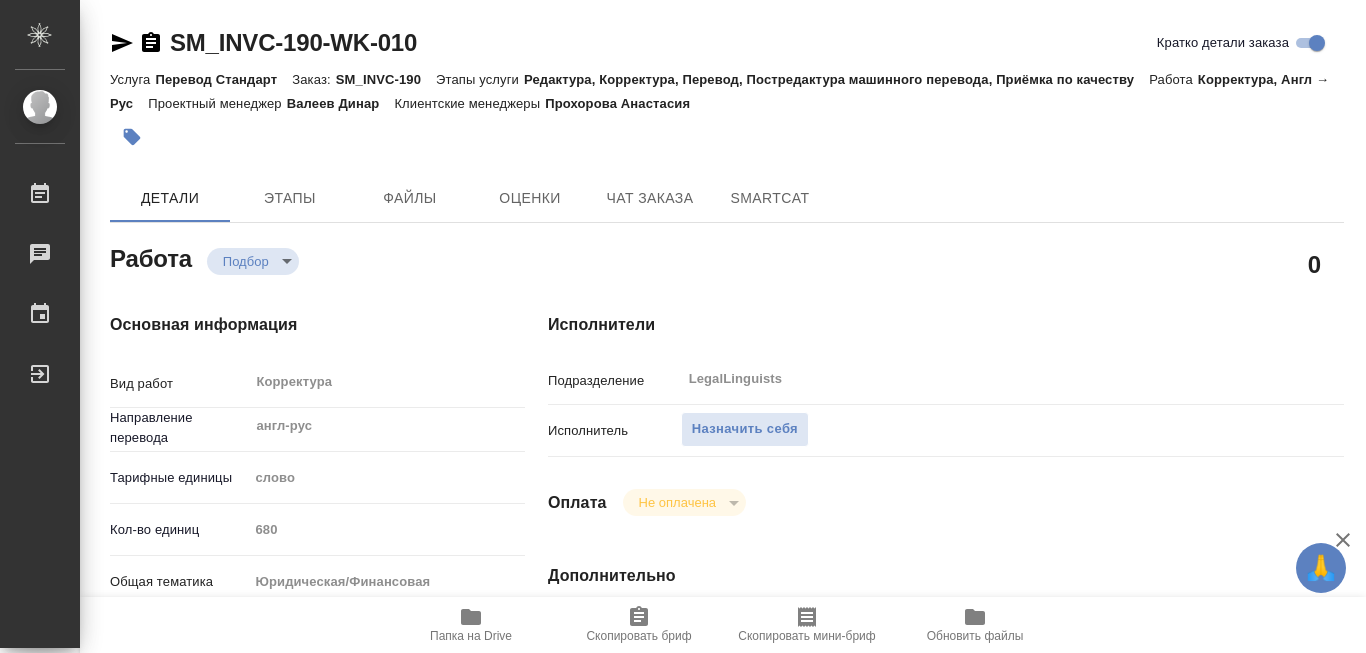 scroll, scrollTop: 100, scrollLeft: 0, axis: vertical 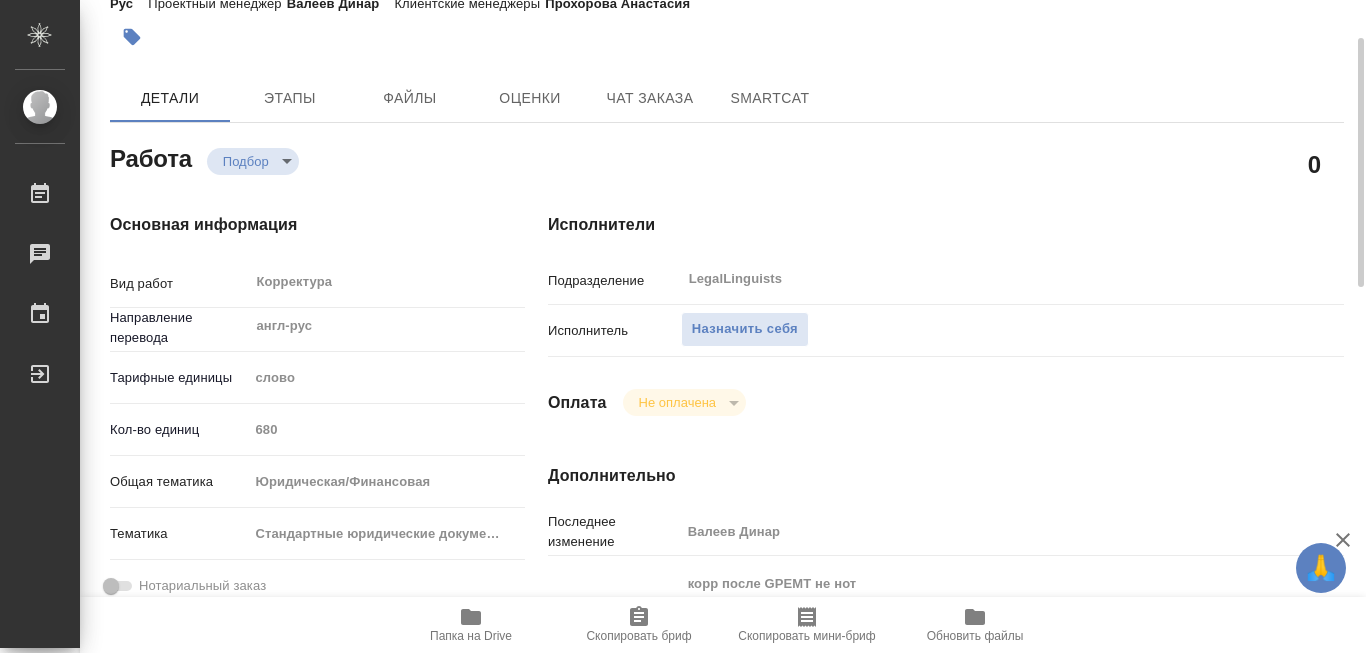 type on "x" 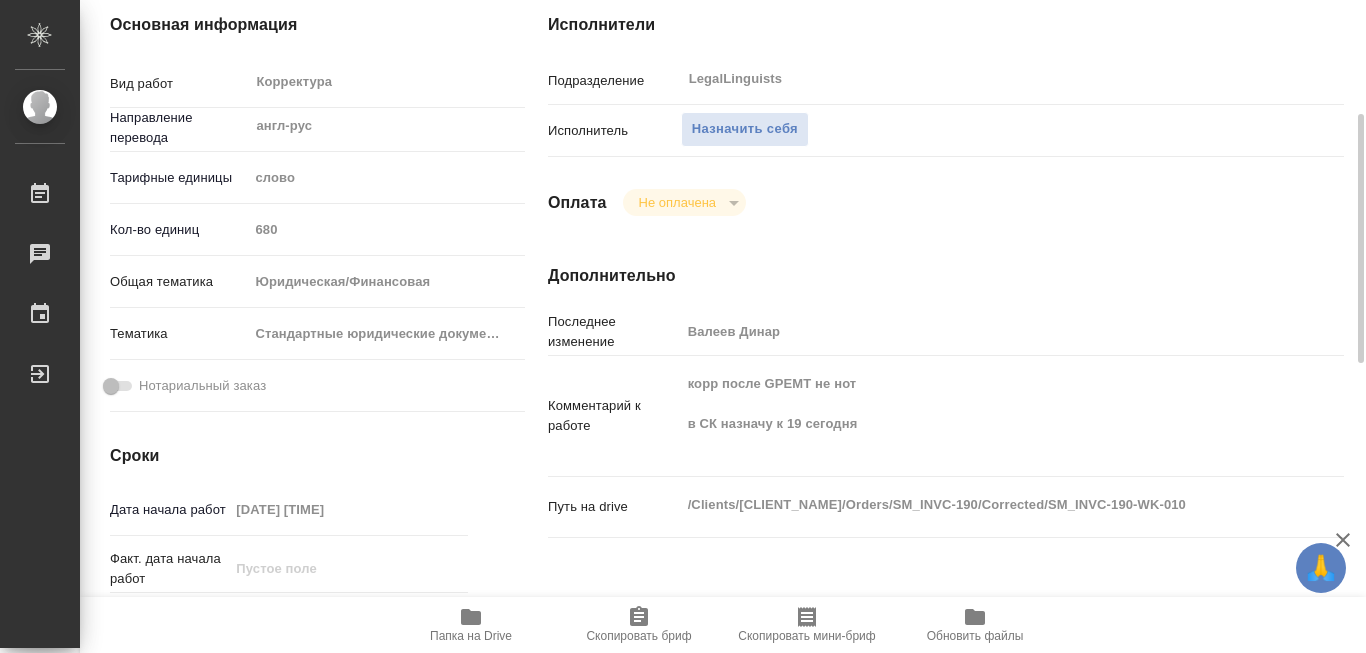 type on "x" 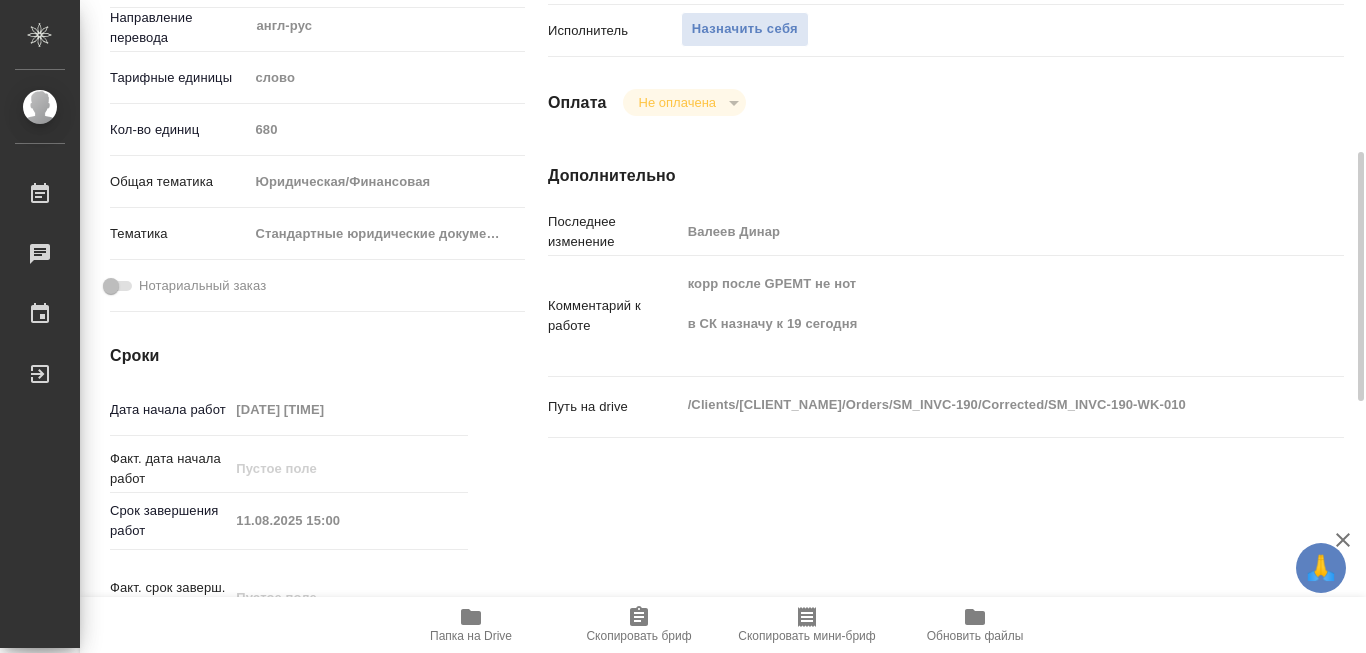 scroll, scrollTop: 500, scrollLeft: 0, axis: vertical 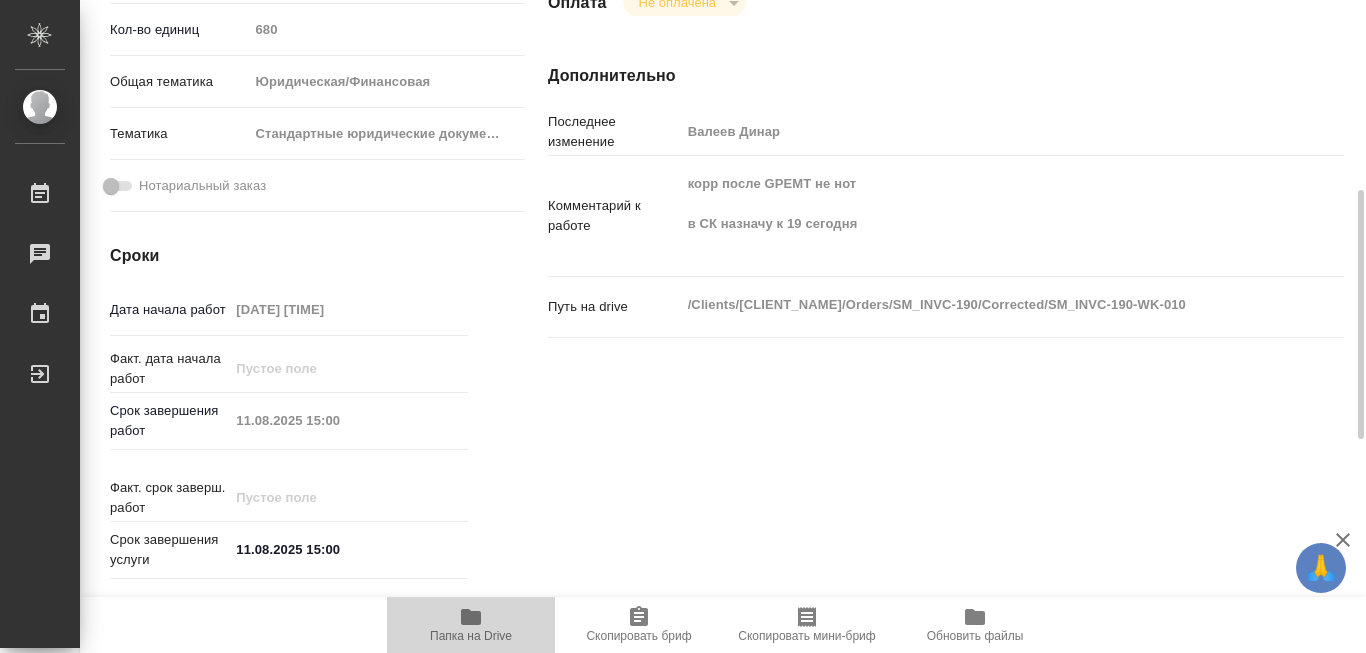 click 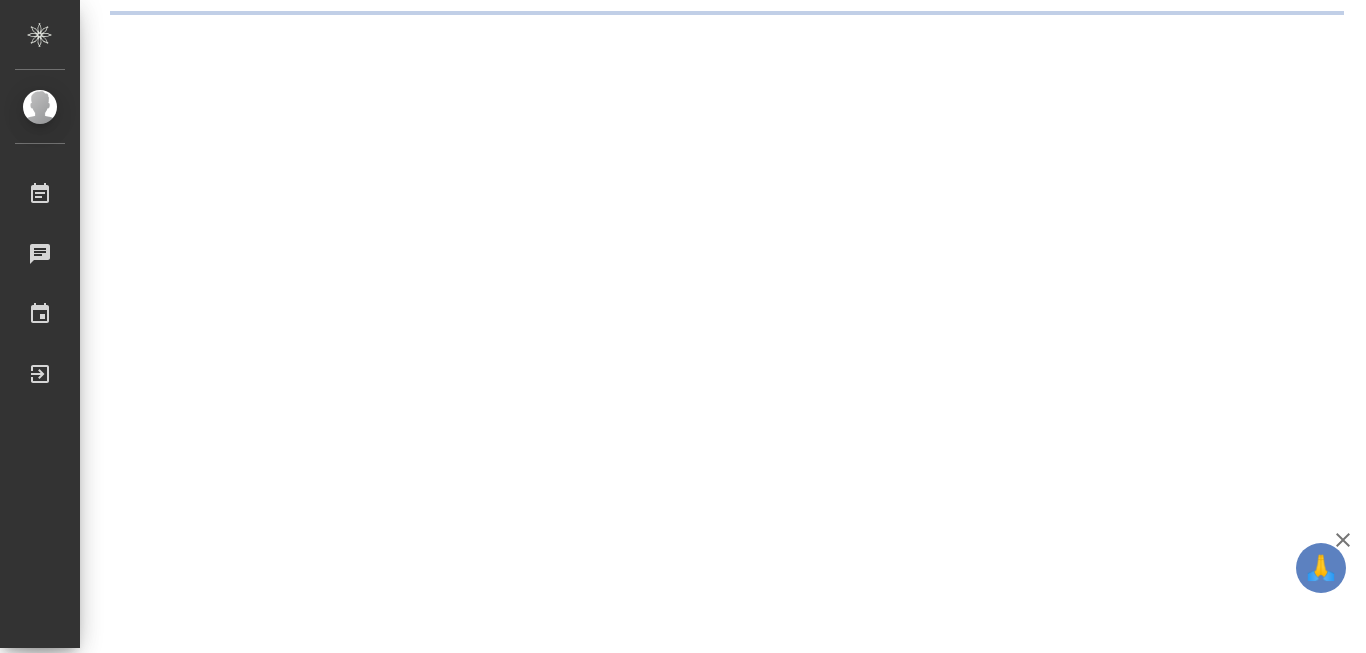 scroll, scrollTop: 0, scrollLeft: 0, axis: both 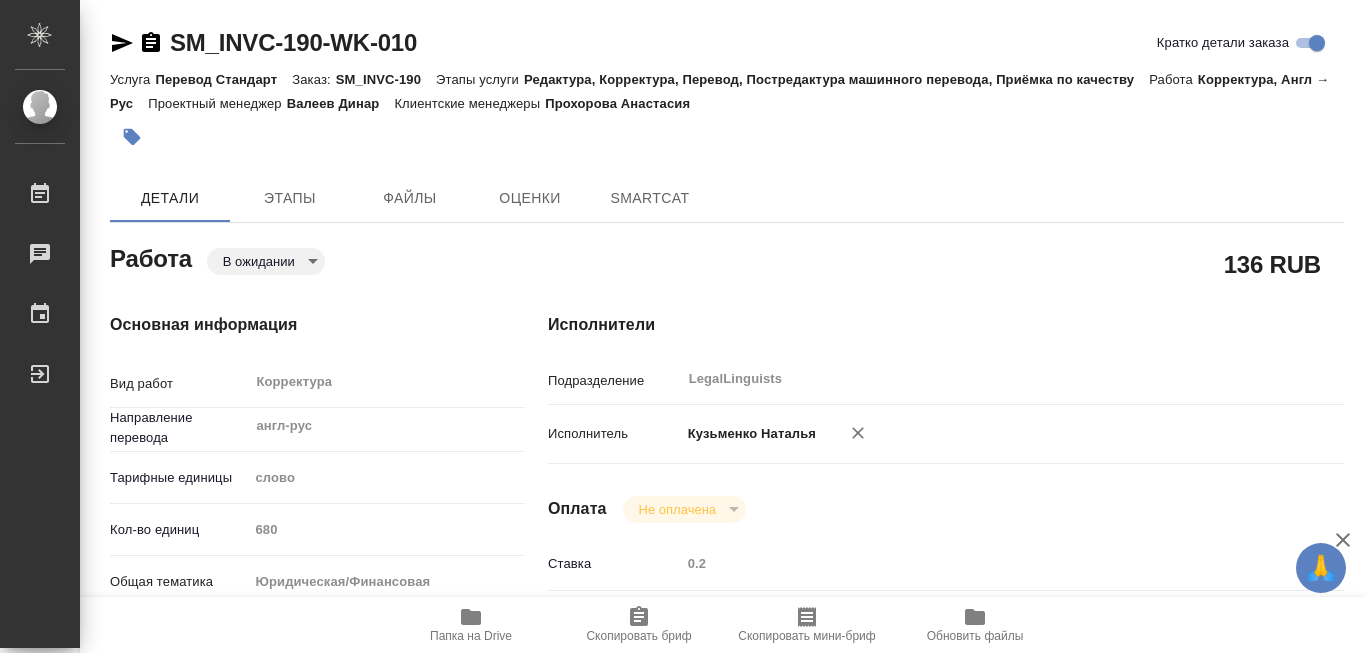 type on "x" 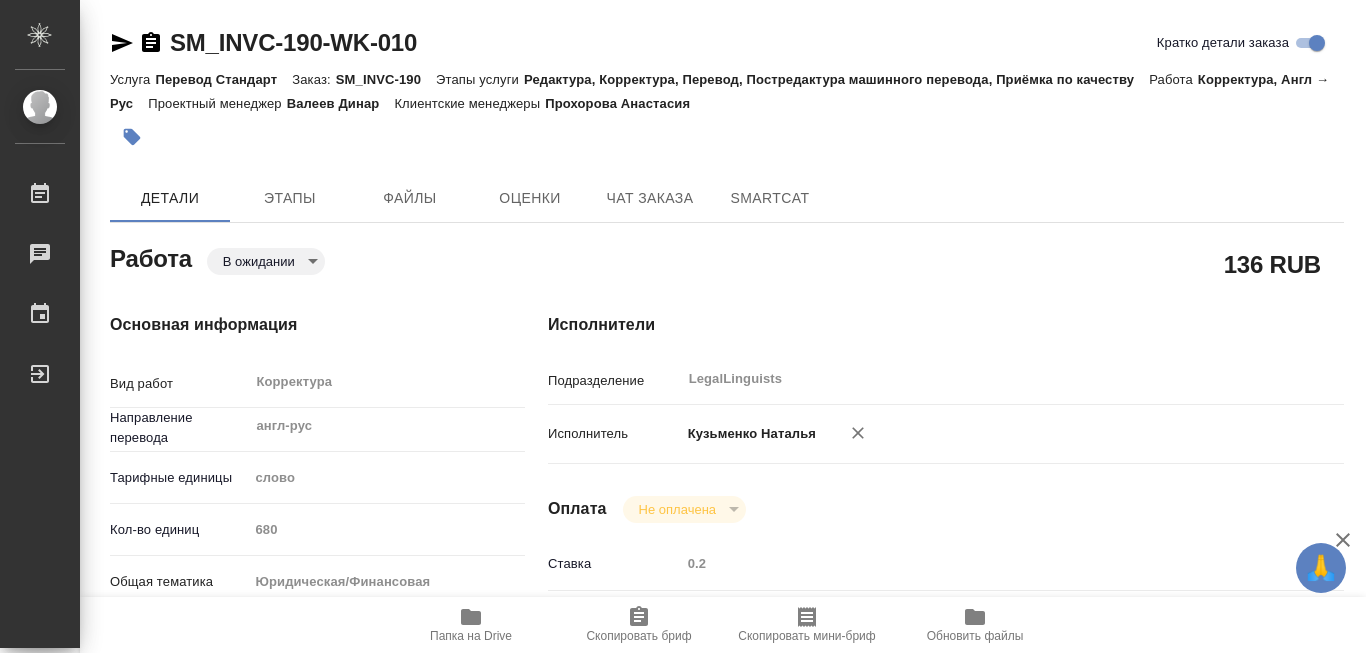 type on "x" 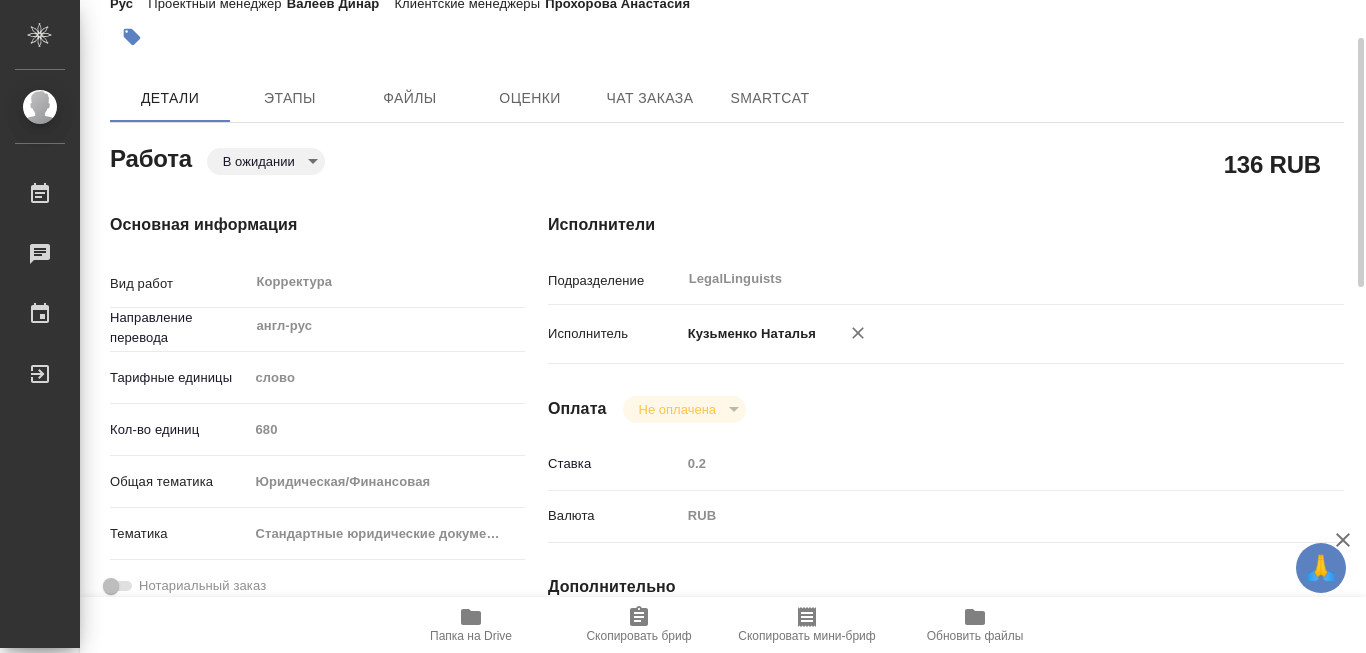 type on "x" 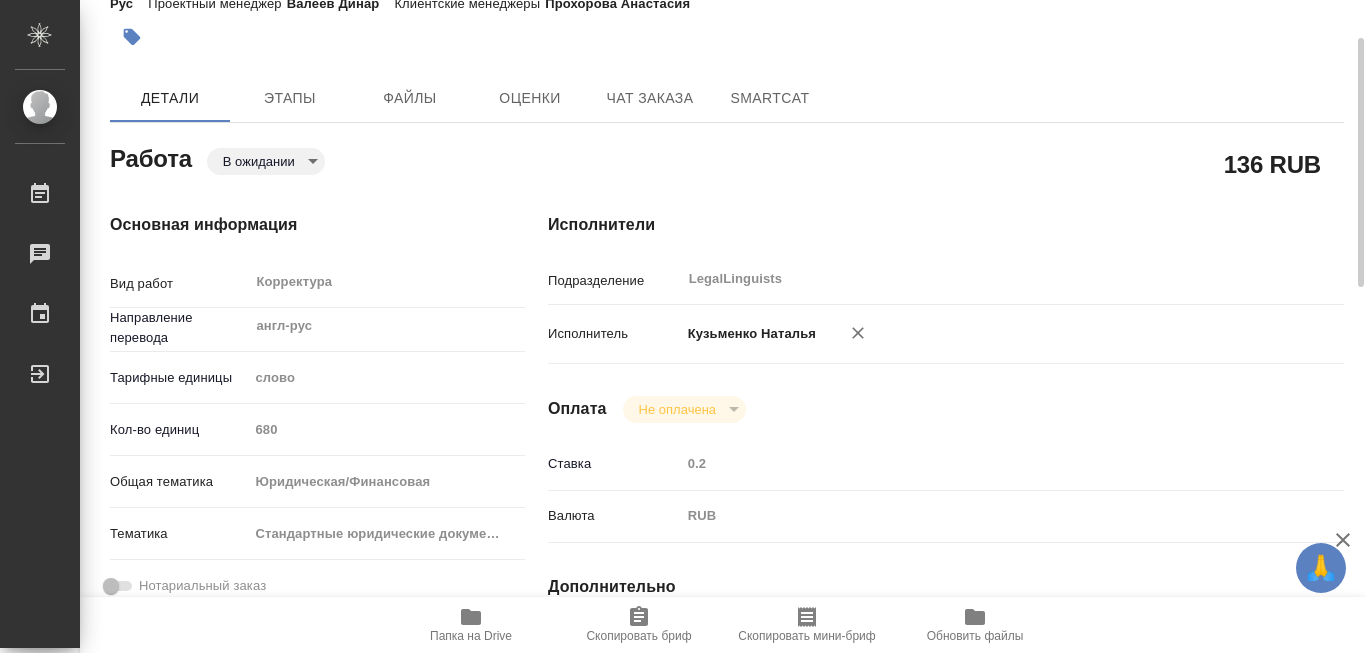 type on "x" 